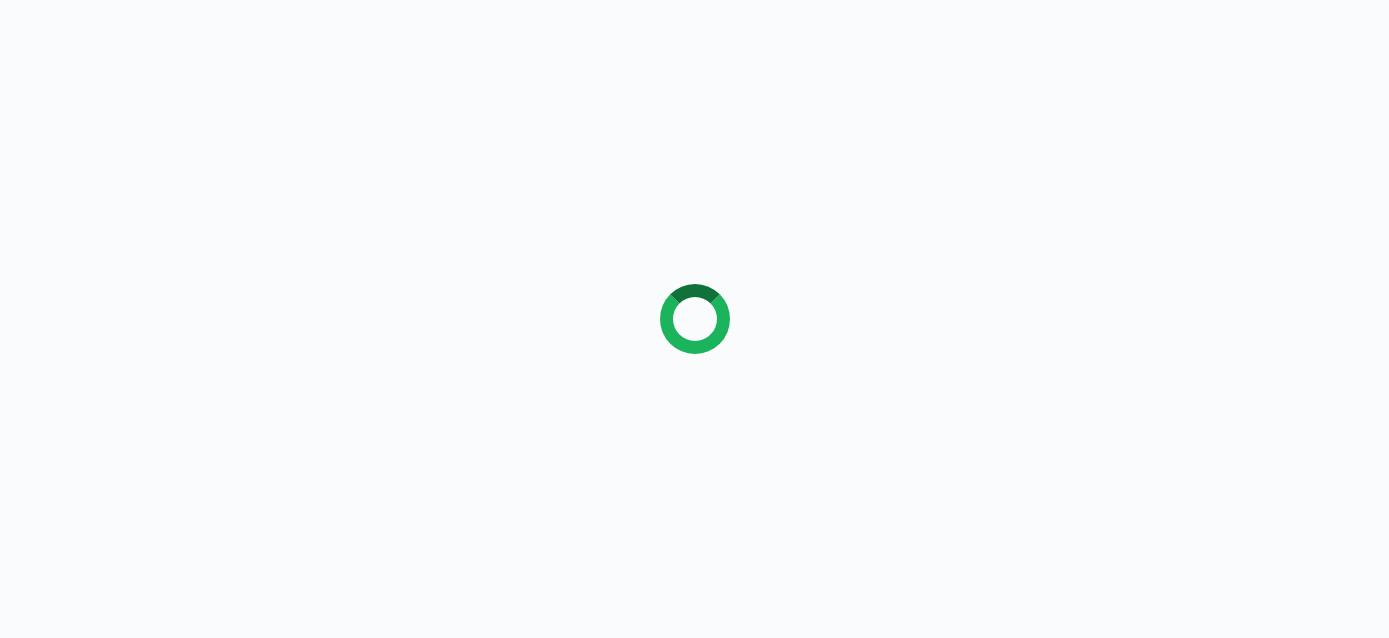 scroll, scrollTop: 0, scrollLeft: 0, axis: both 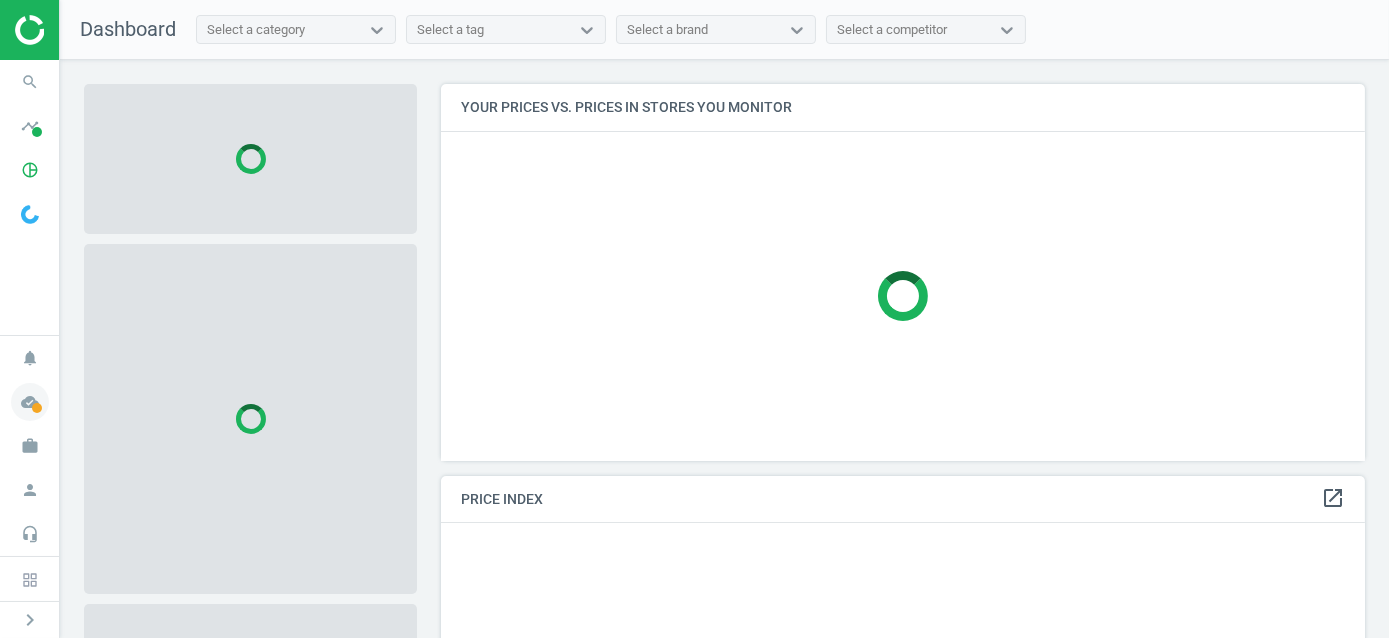 click at bounding box center [37, 408] 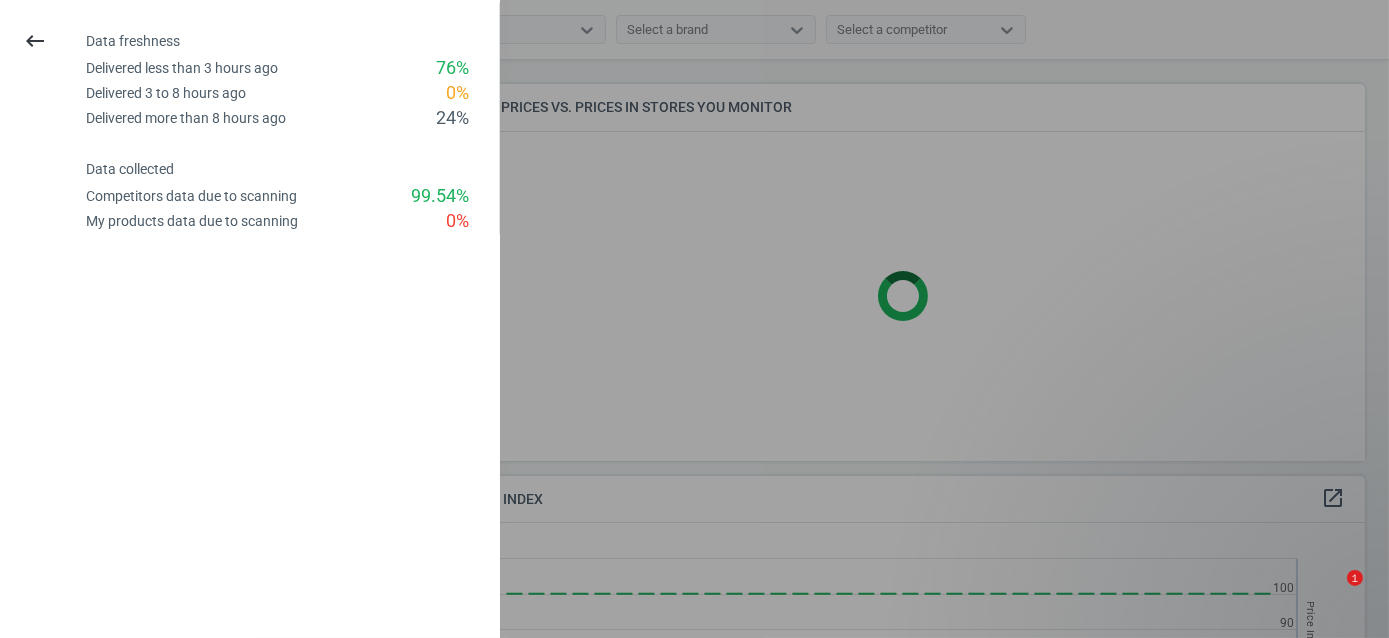 scroll, scrollTop: 10, scrollLeft: 10, axis: both 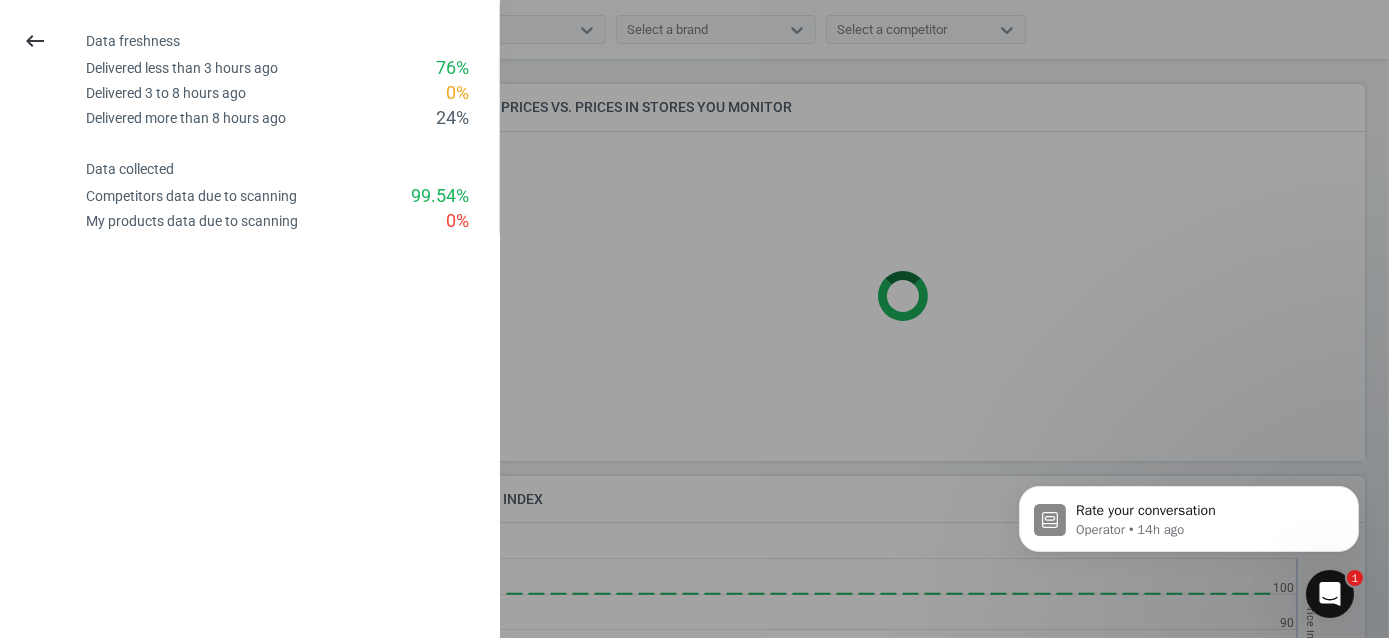 drag, startPoint x: 2642, startPoint y: 1189, endPoint x: 1339, endPoint y: 593, distance: 1432.8381 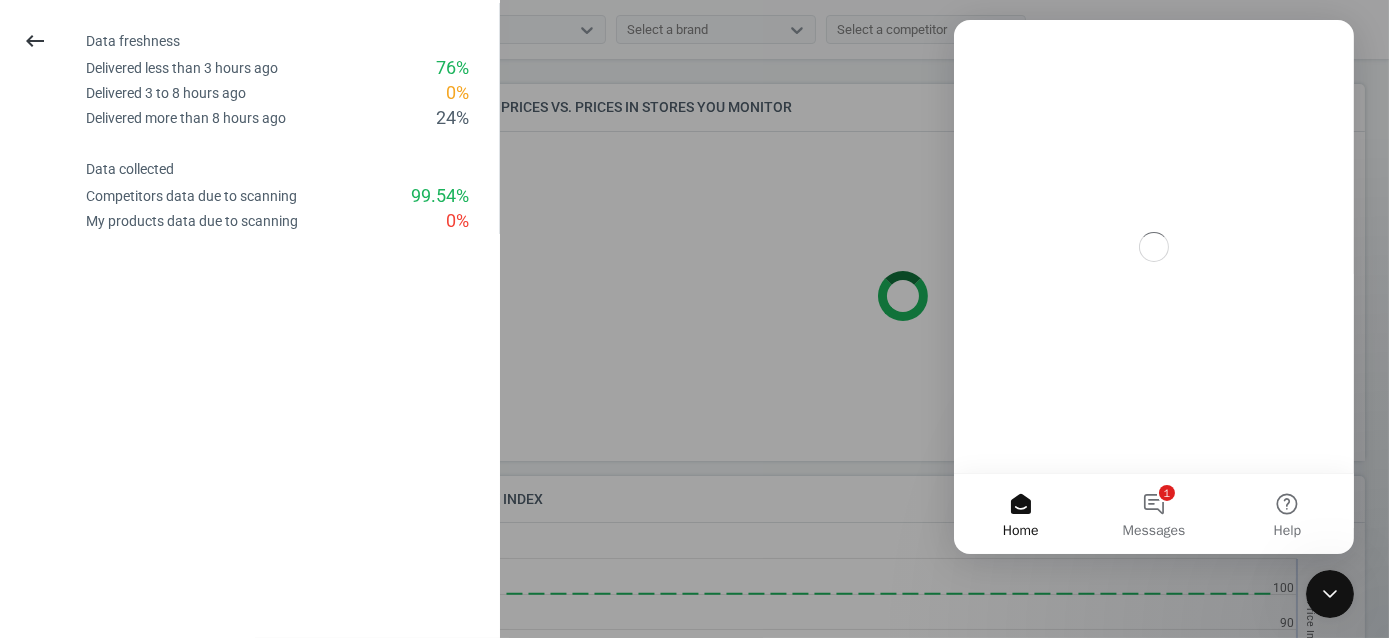 scroll, scrollTop: 0, scrollLeft: 0, axis: both 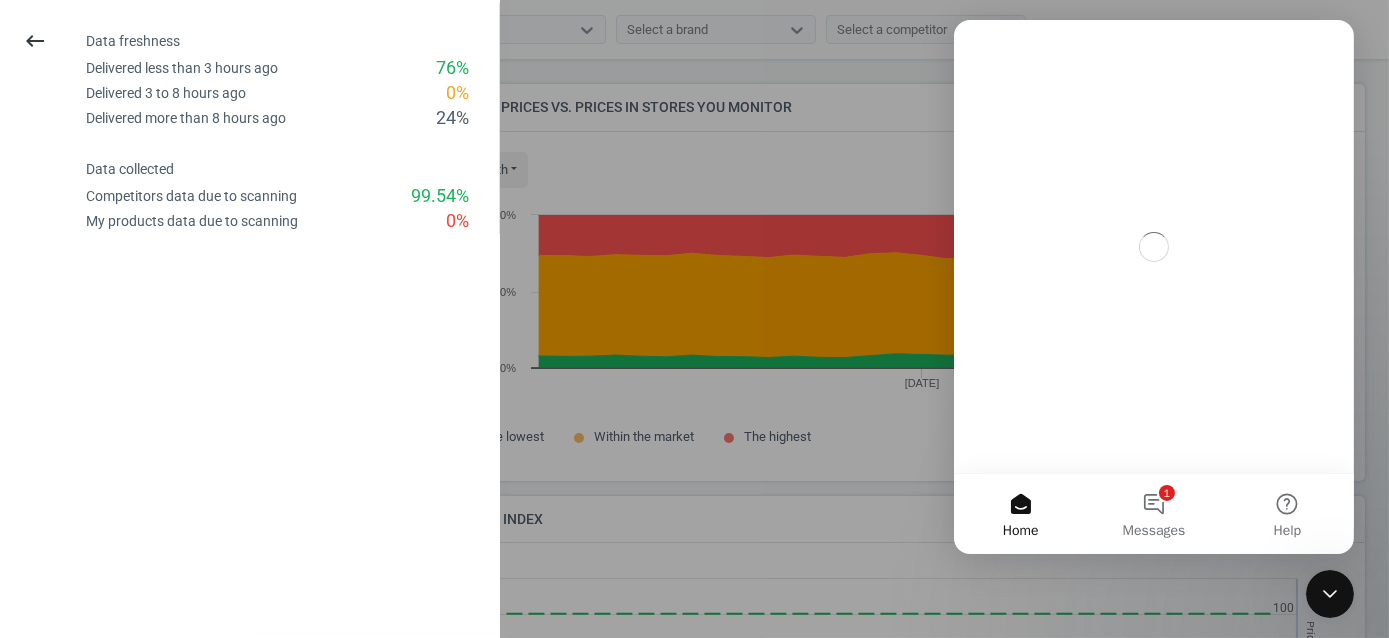 click 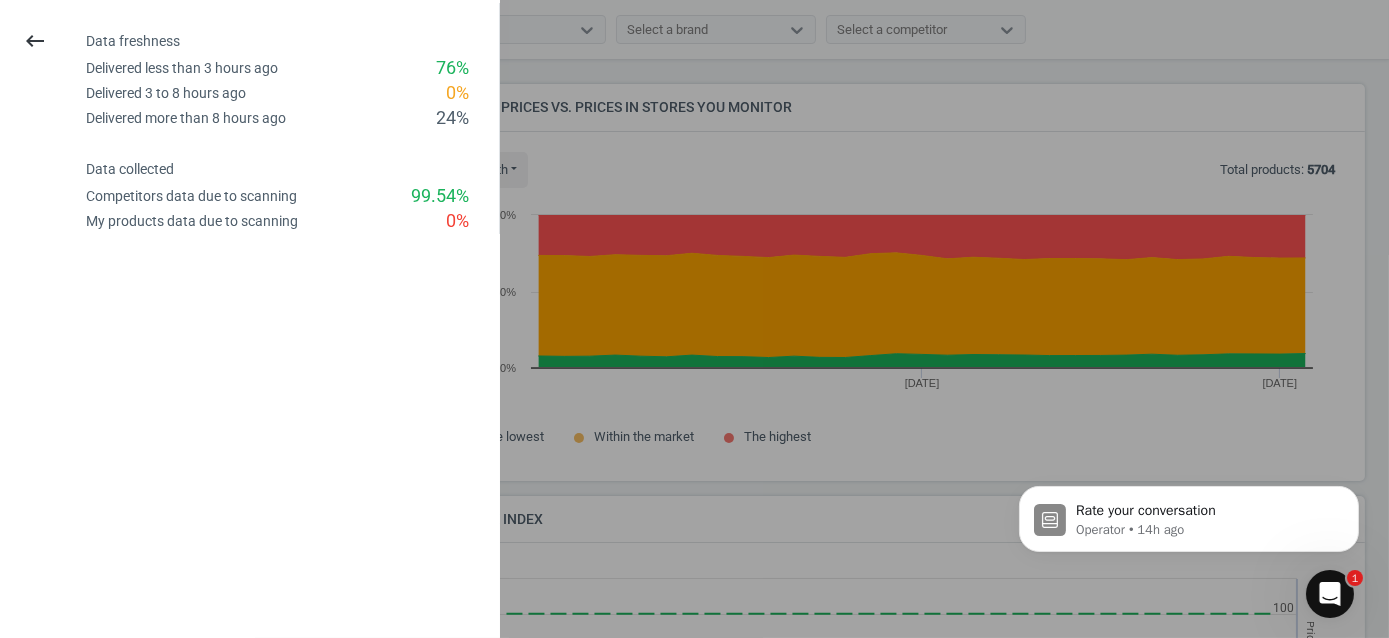 scroll, scrollTop: 0, scrollLeft: 0, axis: both 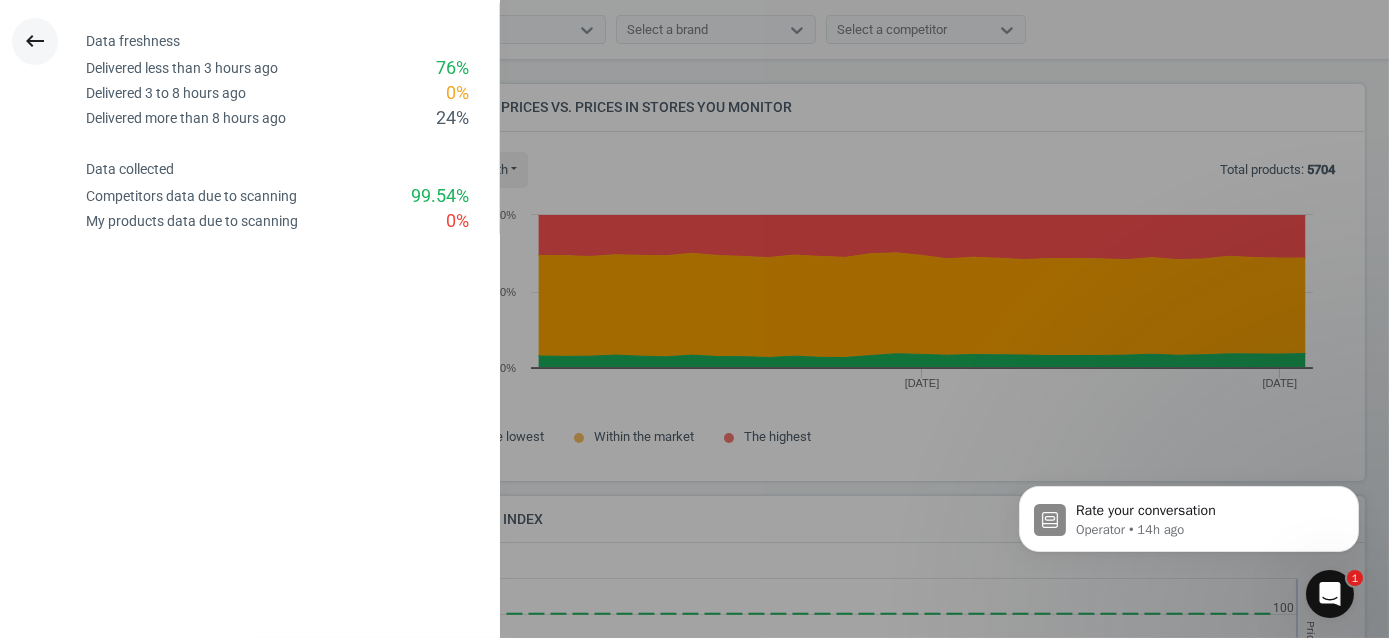 click on "keyboard_backspace" at bounding box center [35, 41] 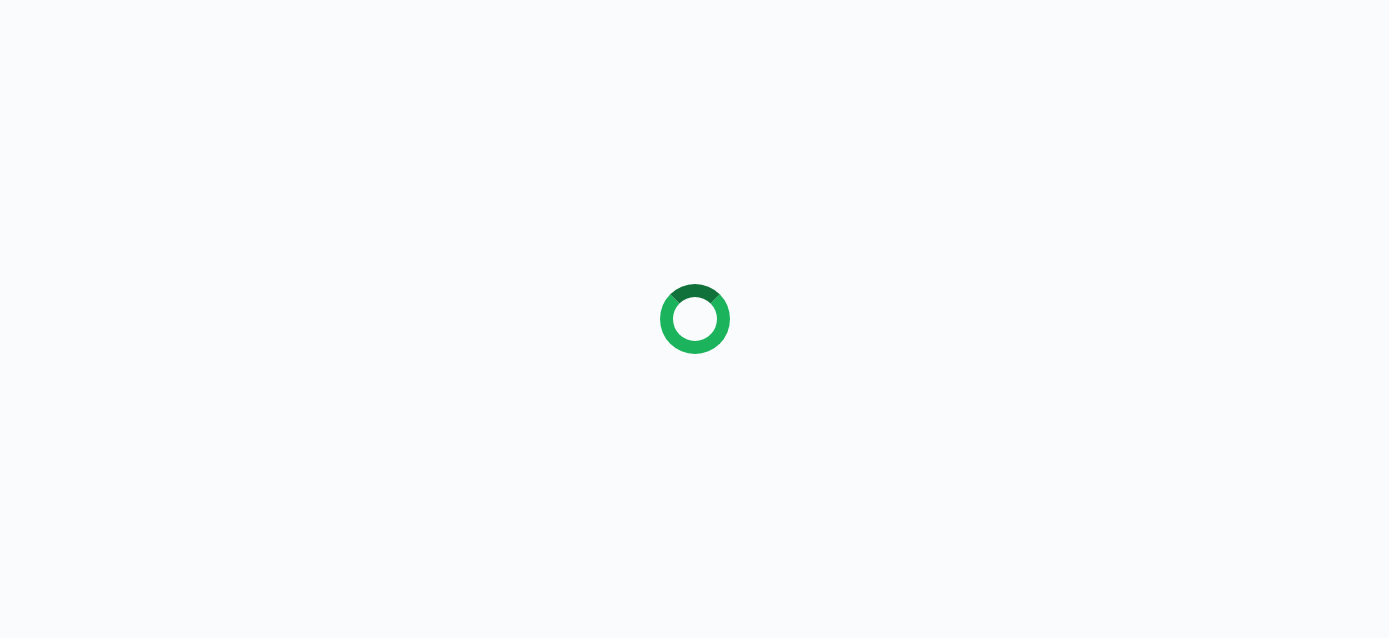scroll, scrollTop: 0, scrollLeft: 0, axis: both 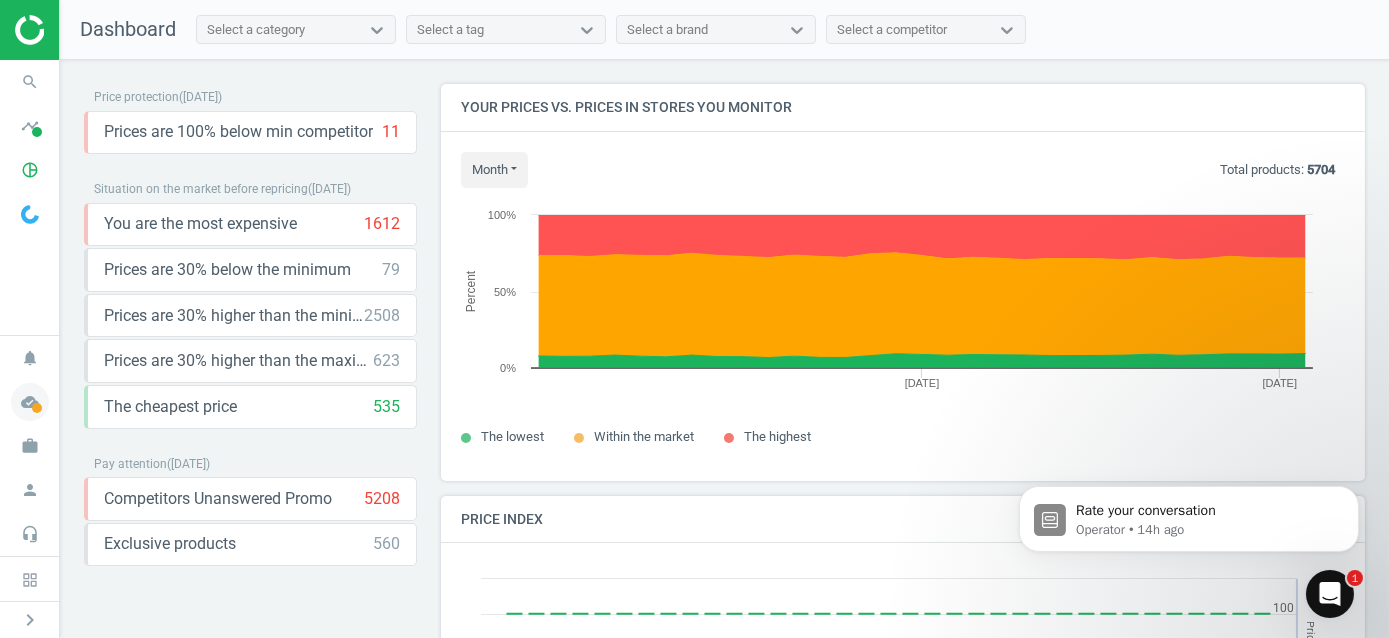 click on "cloud_done" at bounding box center [30, 402] 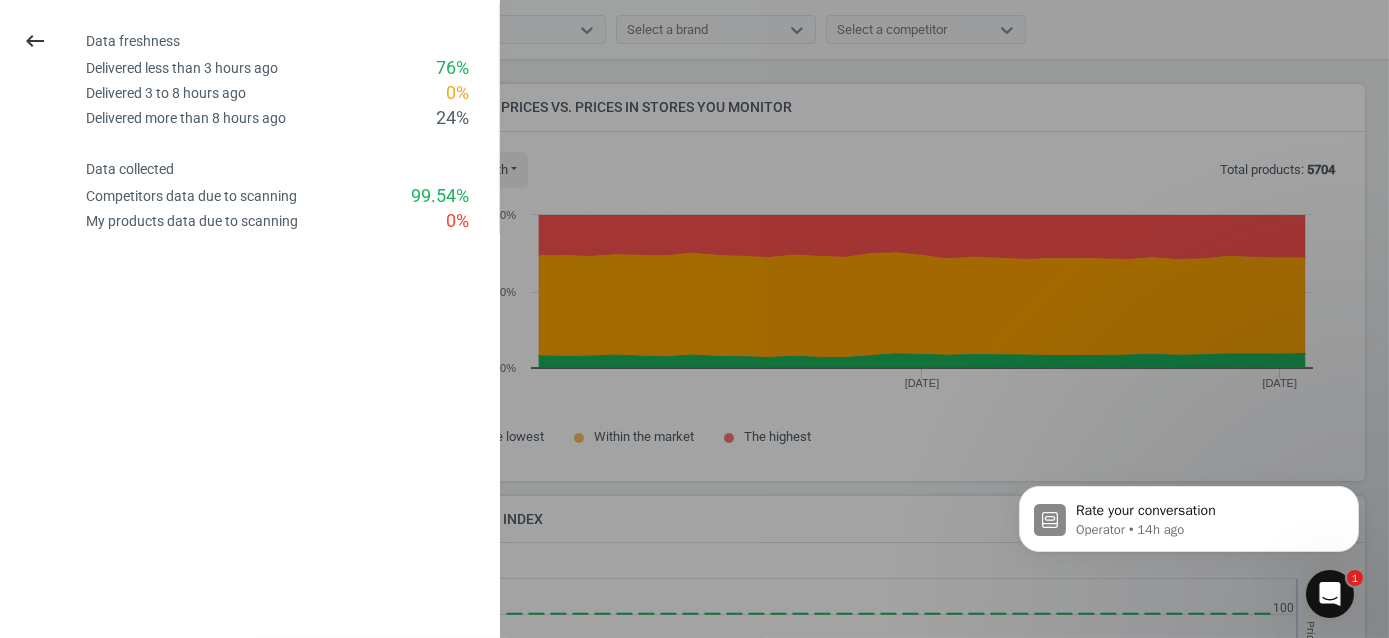 click on "Group 2
Created with Sketch.
ic/cloud_download/grey600
Created with Sketch.
gray
Created with Sketch.
green
Created with Sketch." at bounding box center (694, 319) 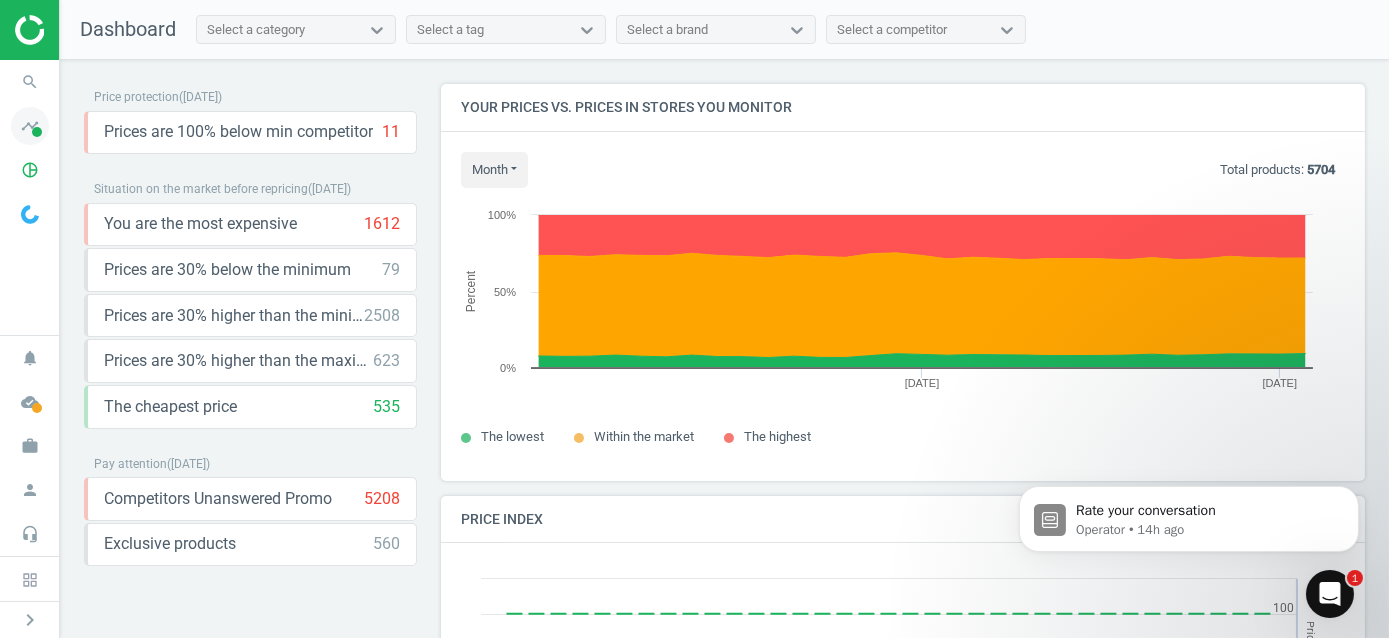 click on "timeline" at bounding box center (30, 126) 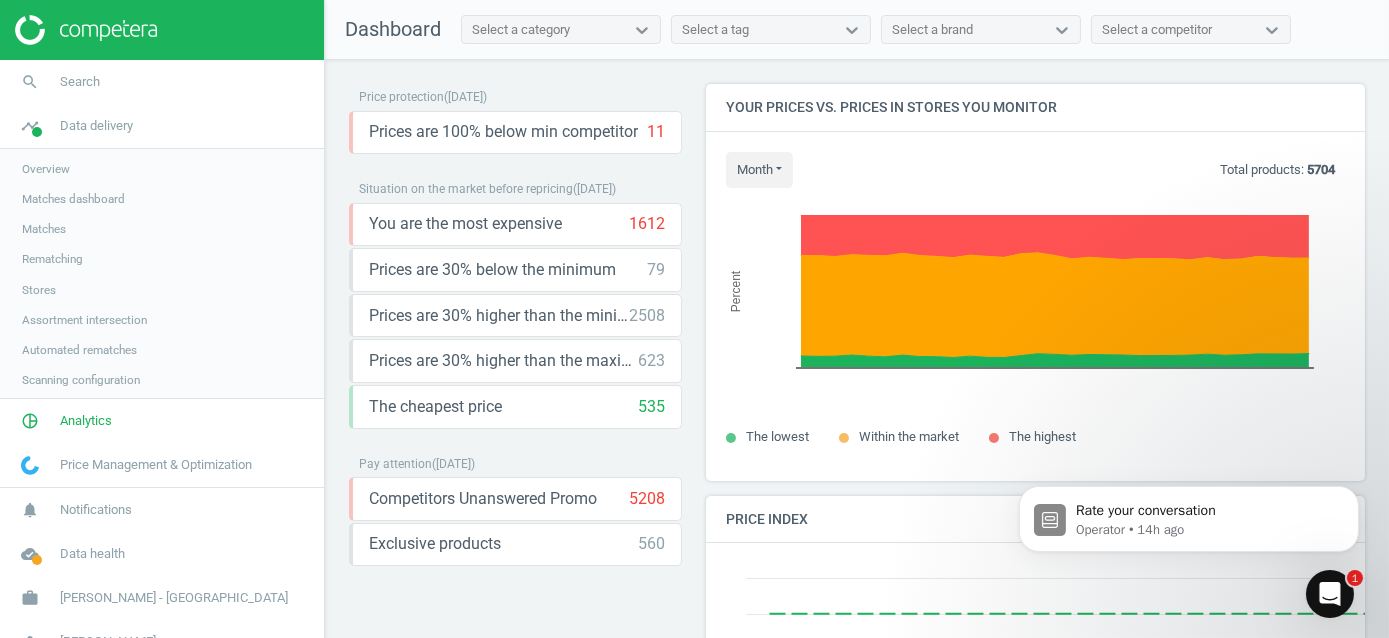 scroll, scrollTop: 426, scrollLeft: 674, axis: both 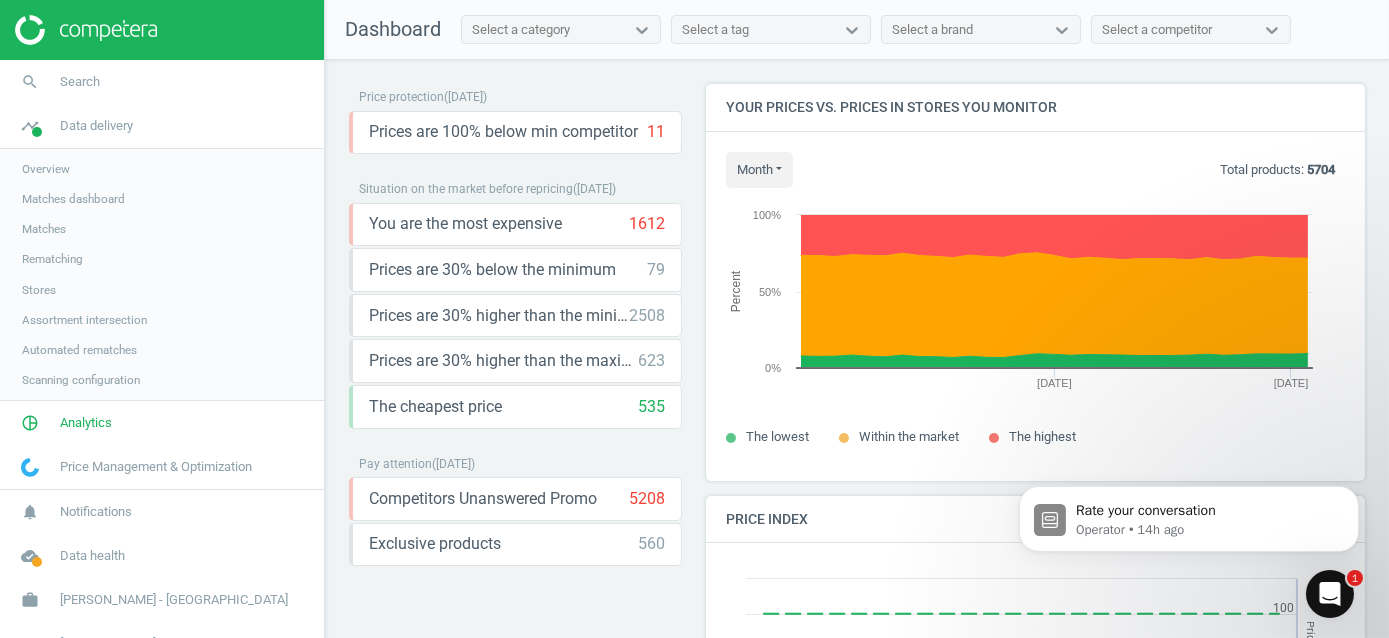 click on "Stores" at bounding box center (39, 290) 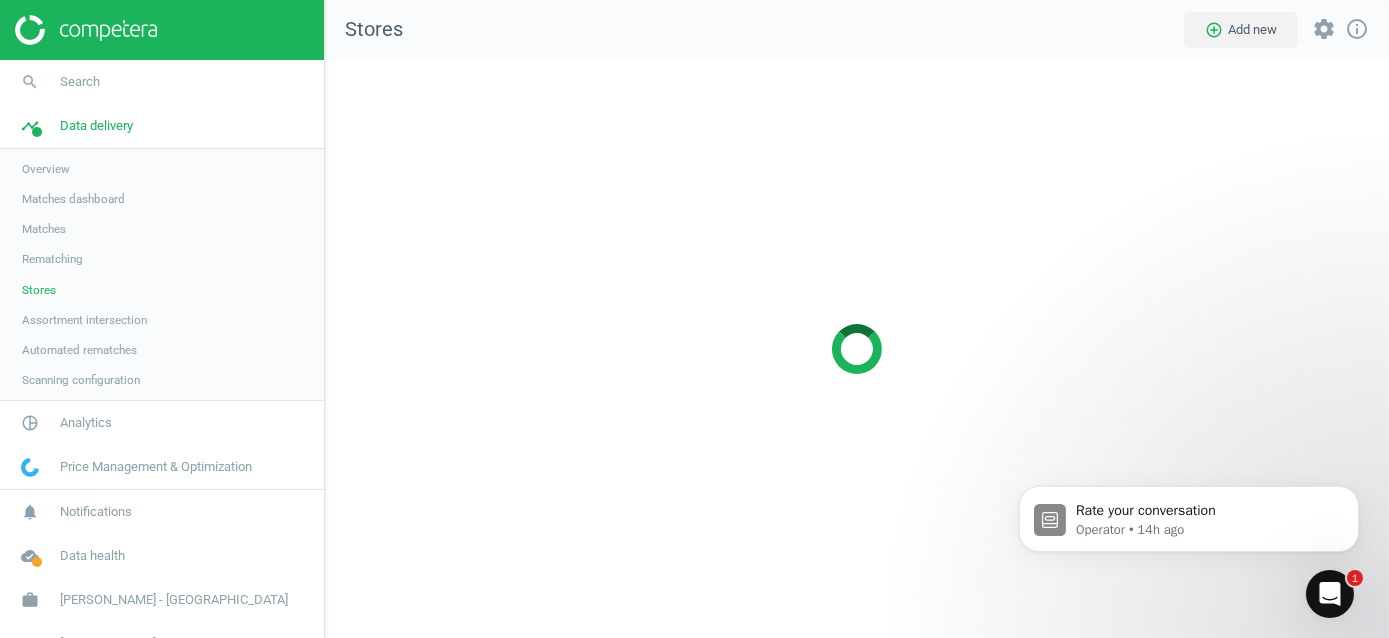 scroll, scrollTop: 10, scrollLeft: 9, axis: both 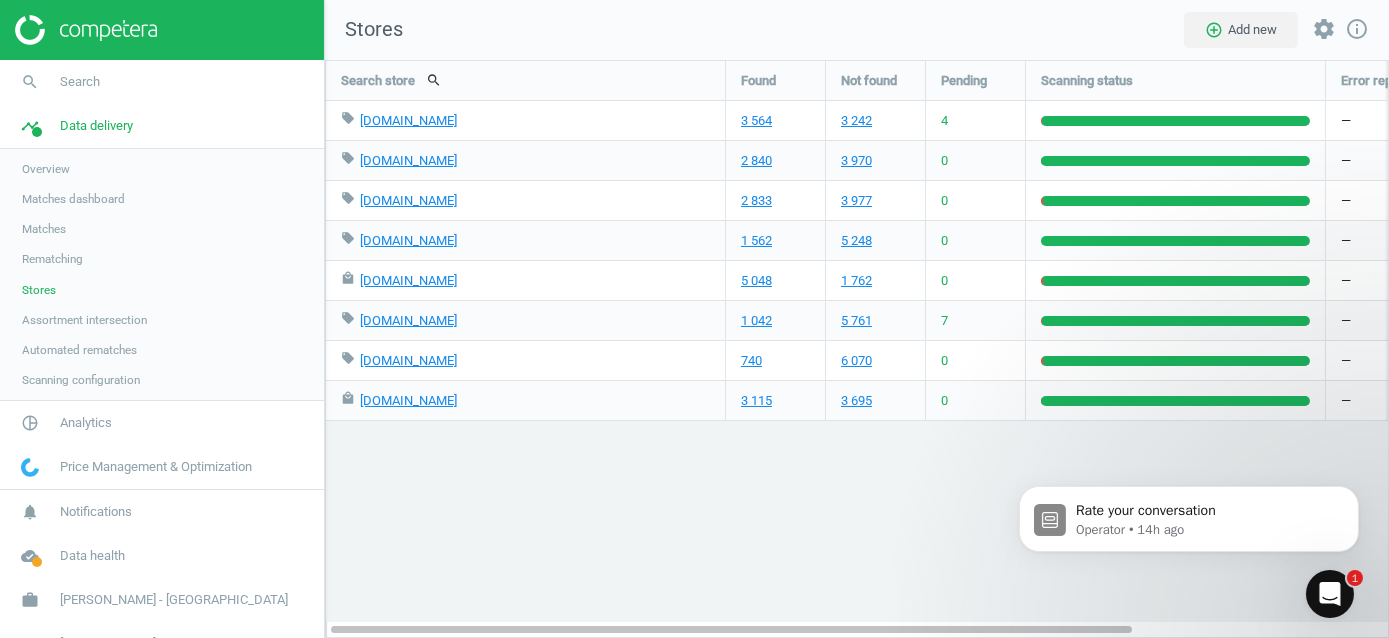 click at bounding box center (162, 30) 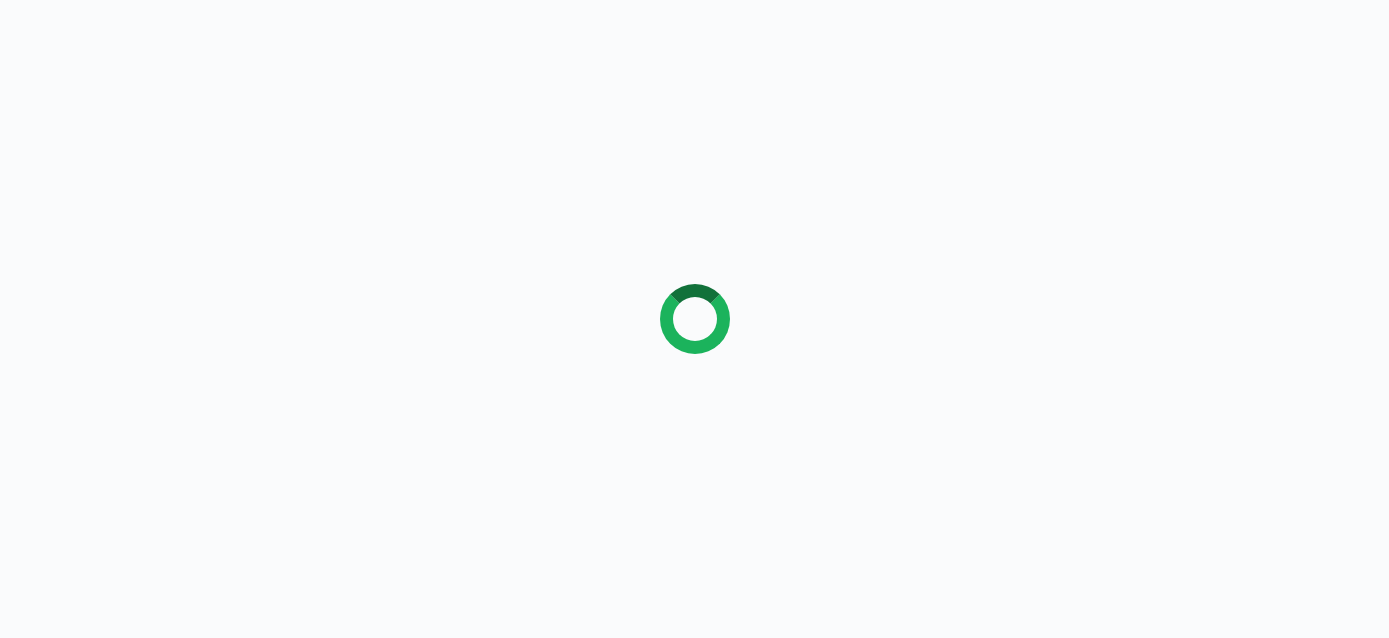 scroll, scrollTop: 0, scrollLeft: 0, axis: both 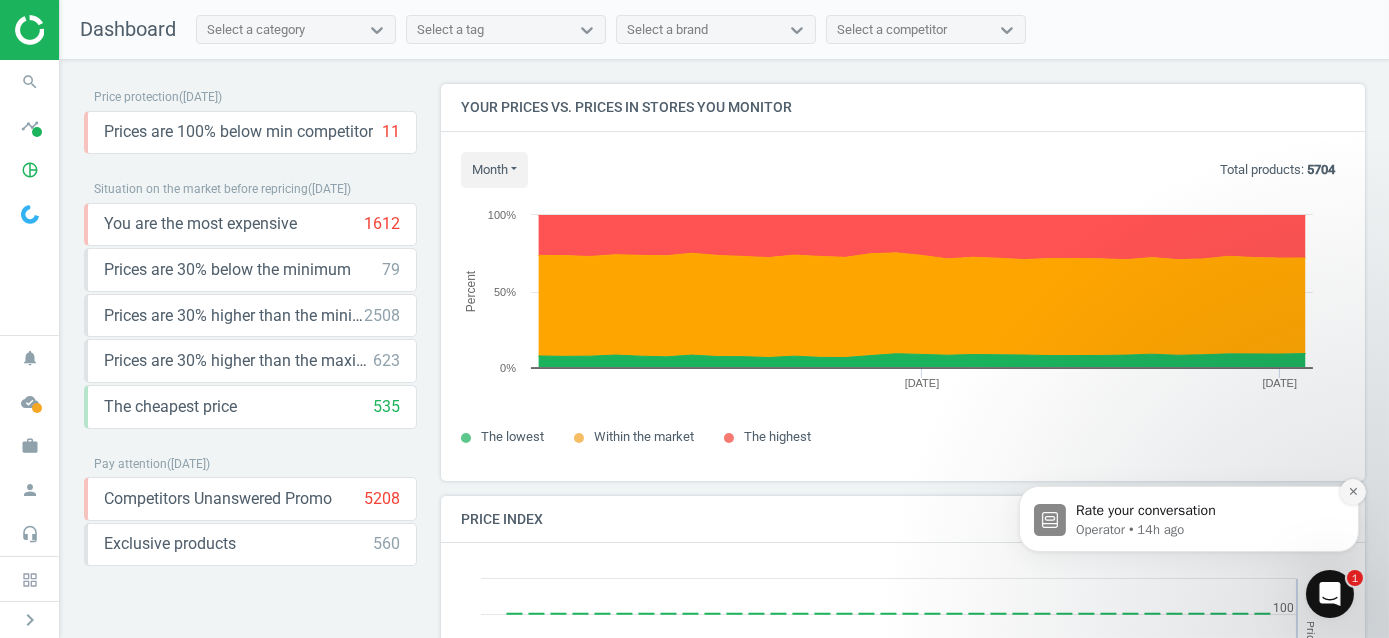 click at bounding box center [1352, 491] 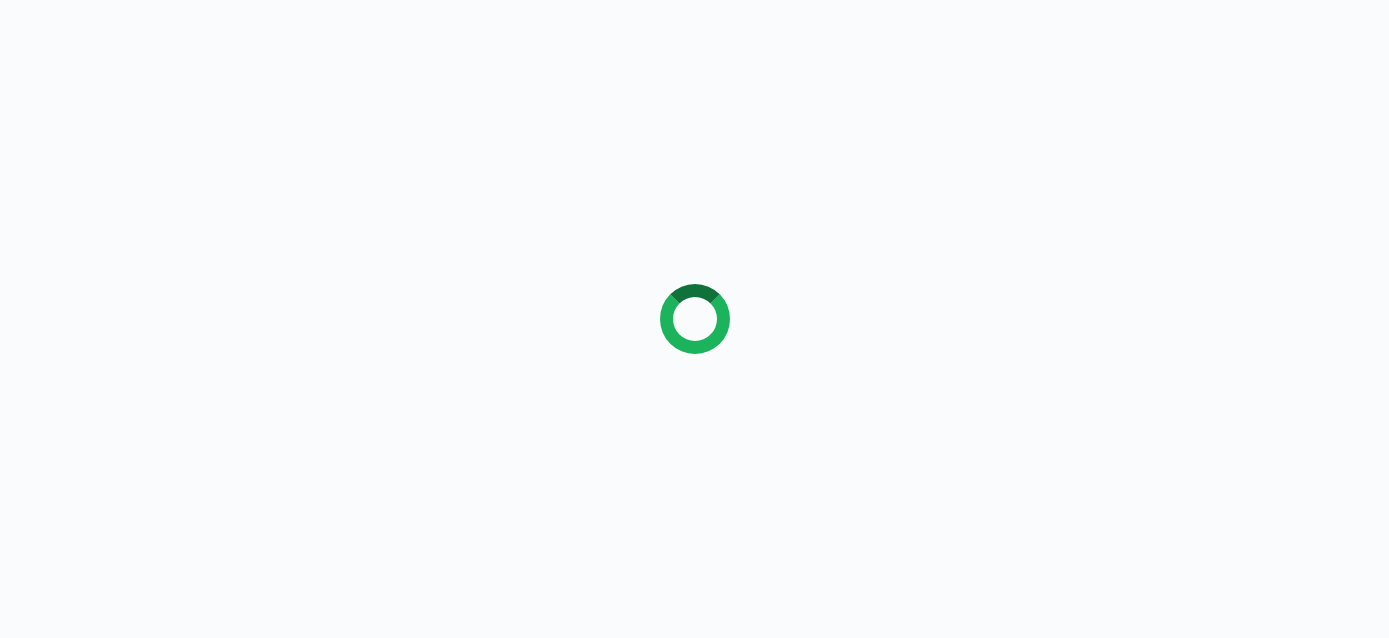 scroll, scrollTop: 0, scrollLeft: 0, axis: both 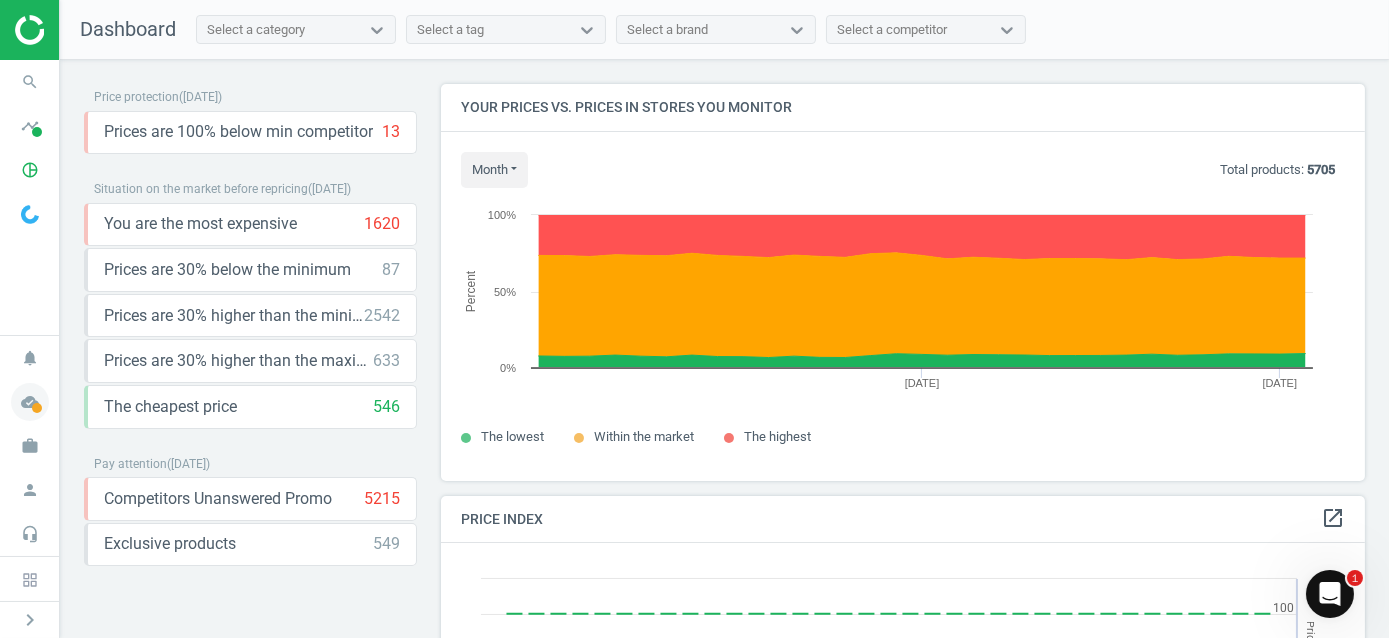 click on "cloud_done" at bounding box center [30, 402] 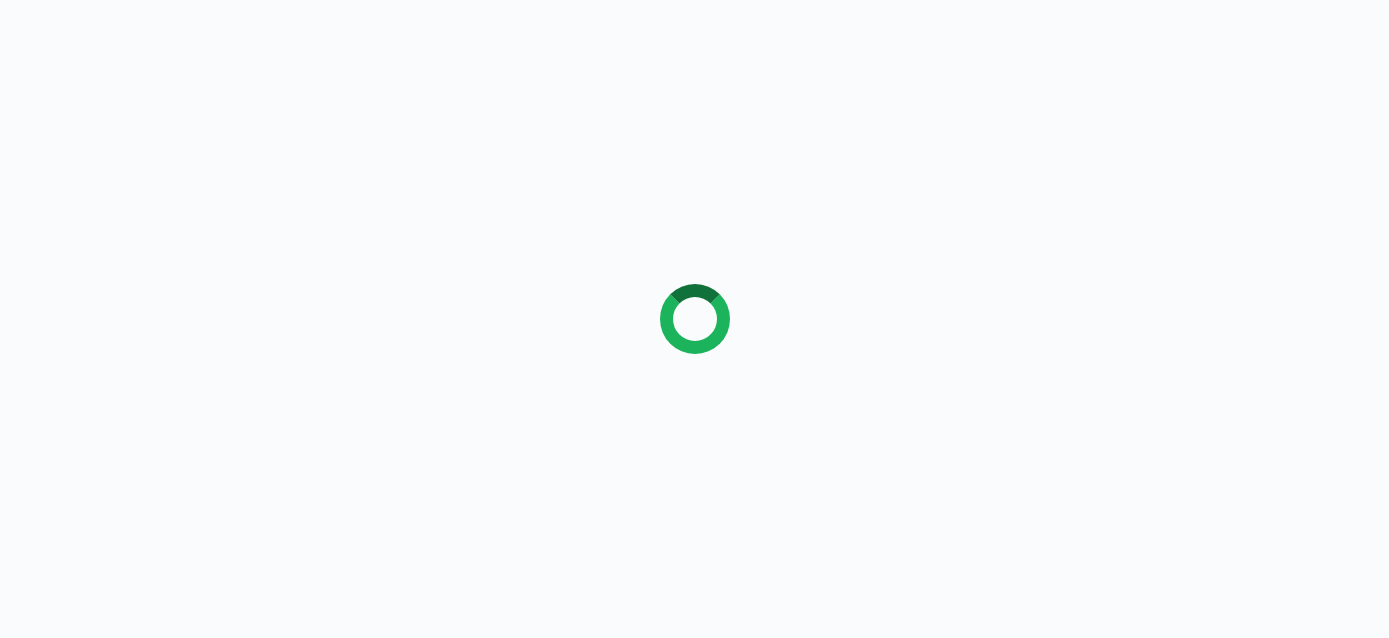 scroll, scrollTop: 0, scrollLeft: 0, axis: both 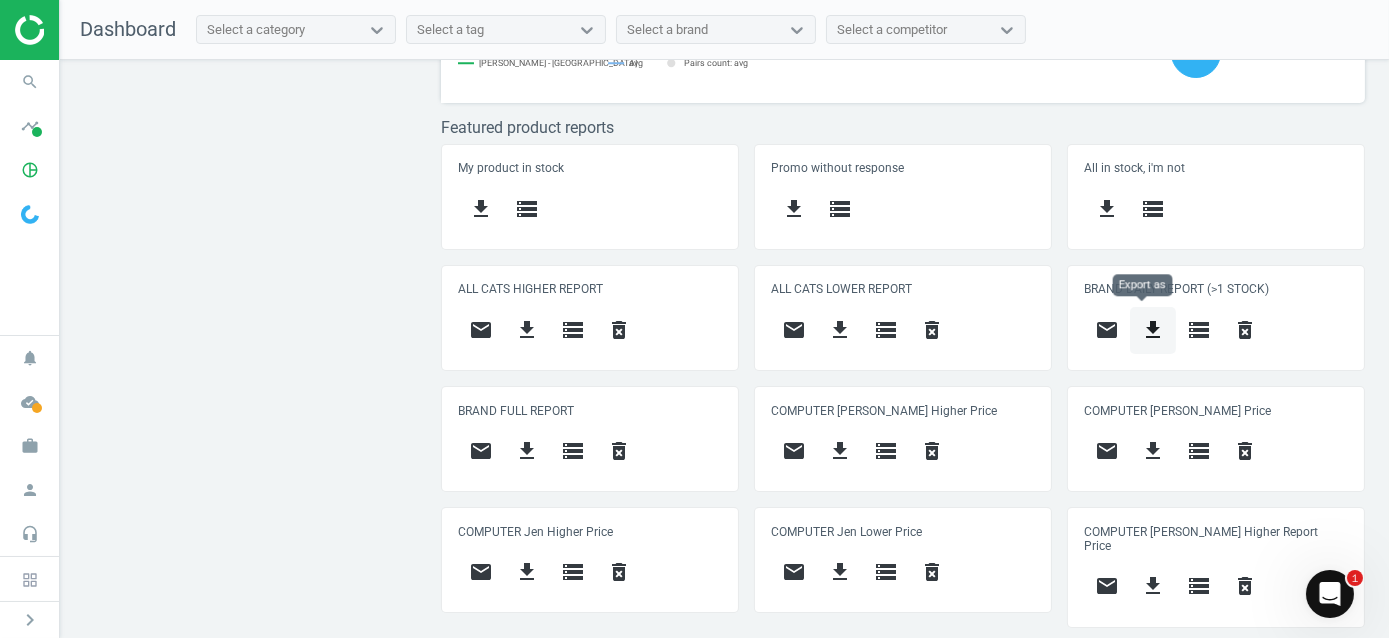 click on "get_app" at bounding box center [1153, 330] 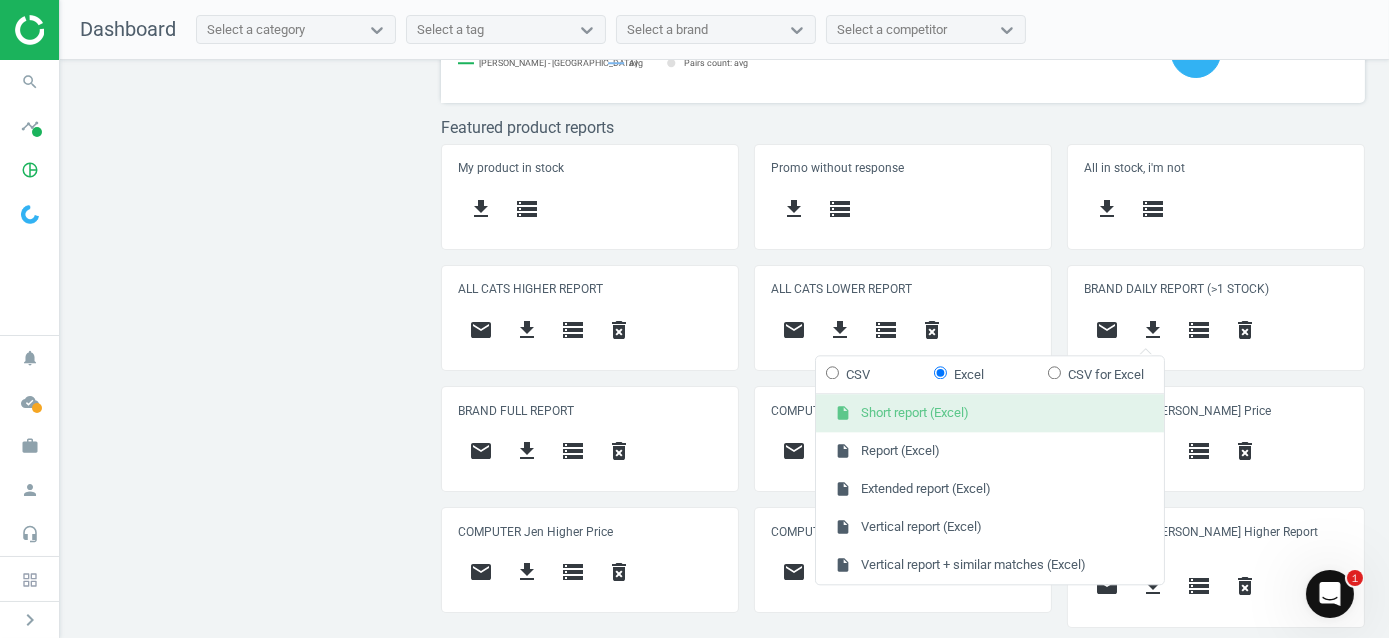 click on "insert_drive_file Short report (Excel)" at bounding box center (990, 414) 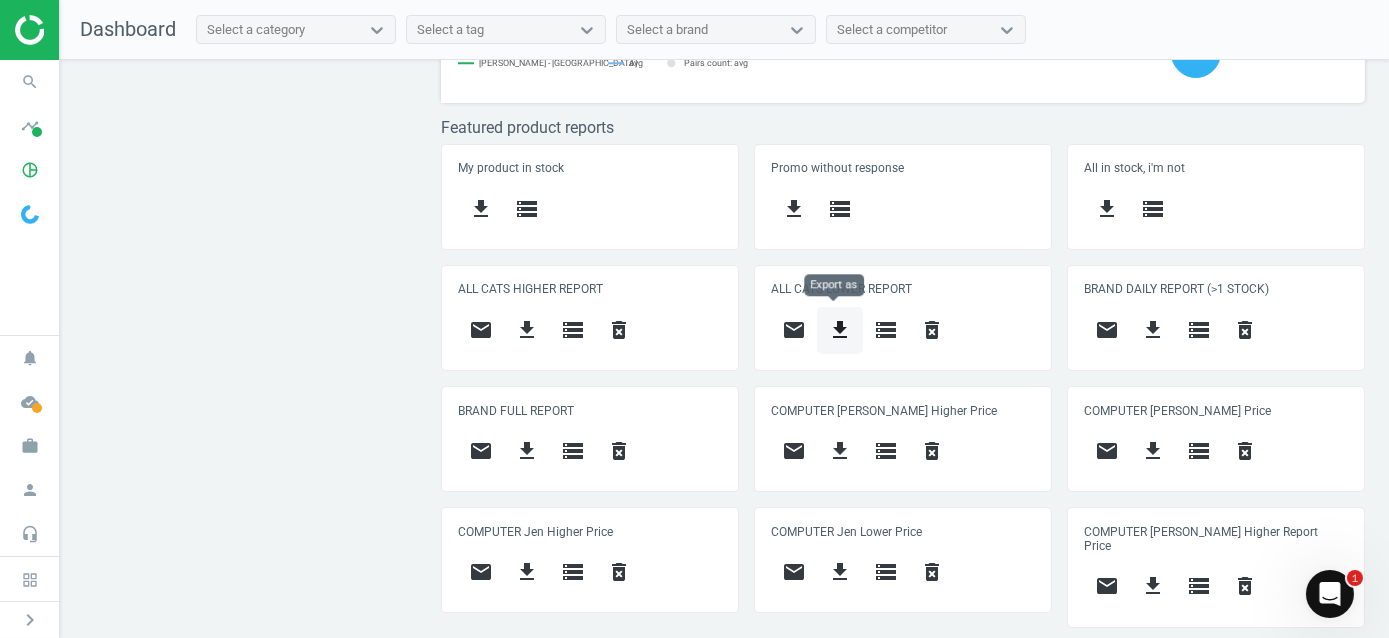 click on "get_app" at bounding box center (840, 330) 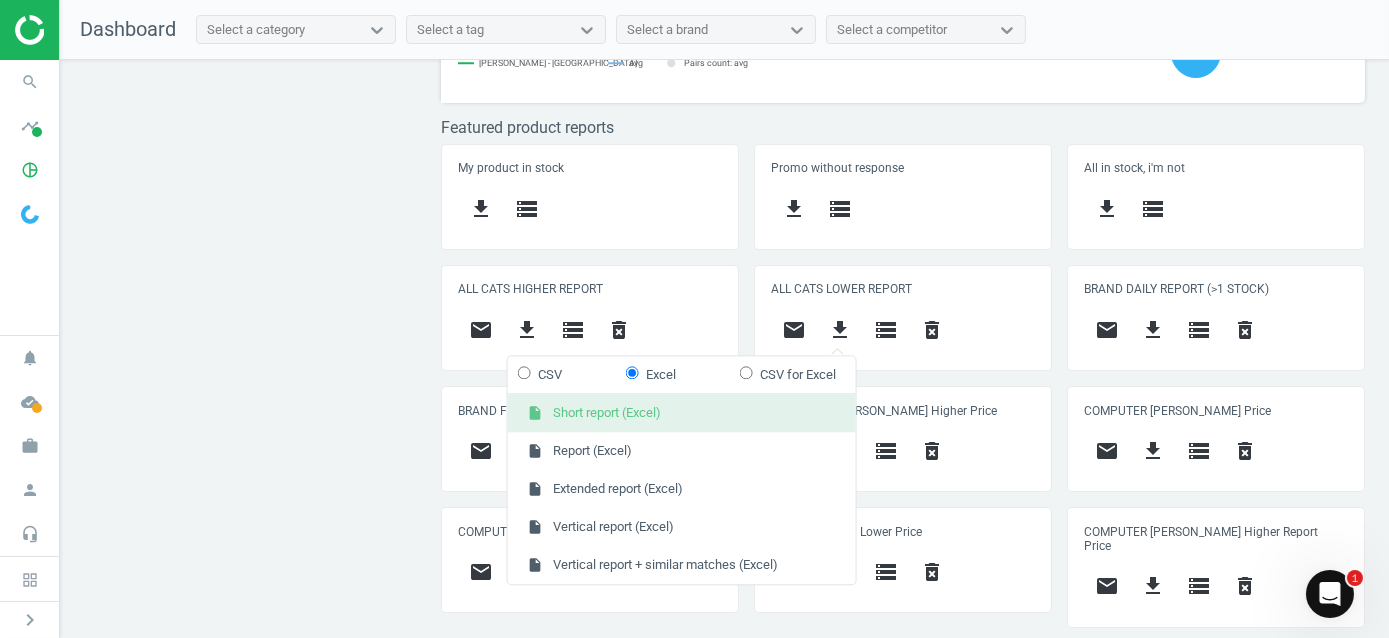 click on "insert_drive_file Short report (Excel)" at bounding box center (682, 414) 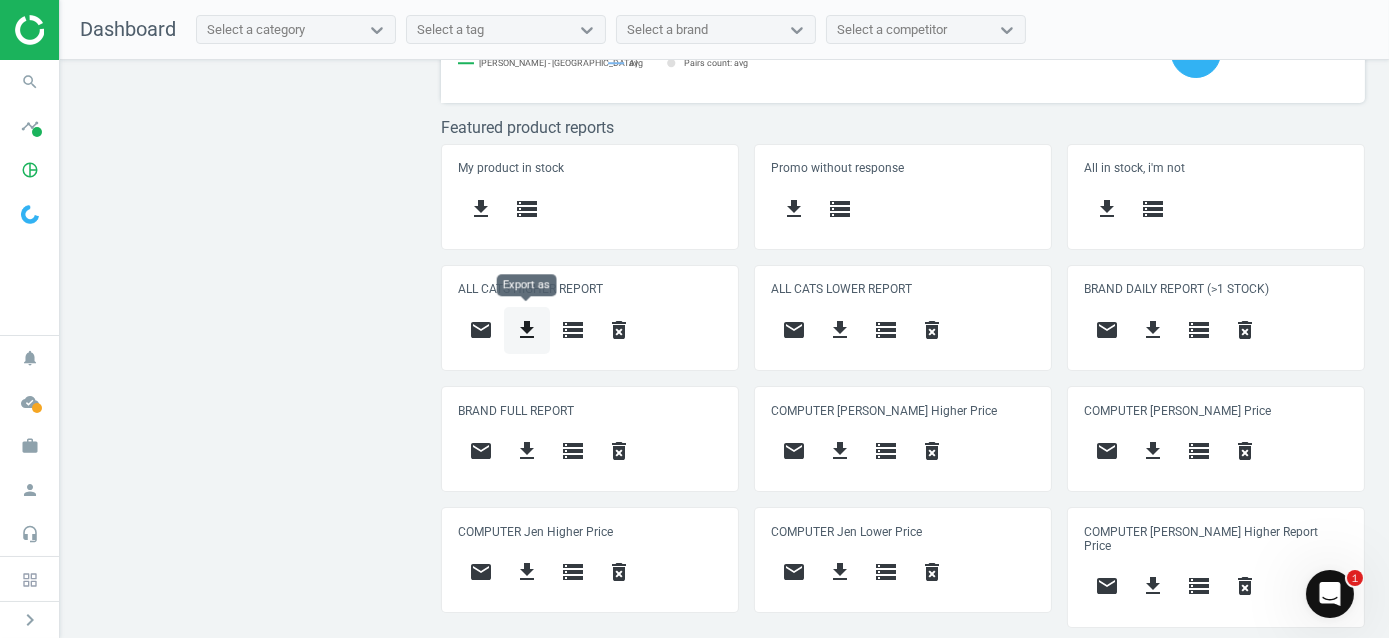 click on "get_app" at bounding box center (527, 330) 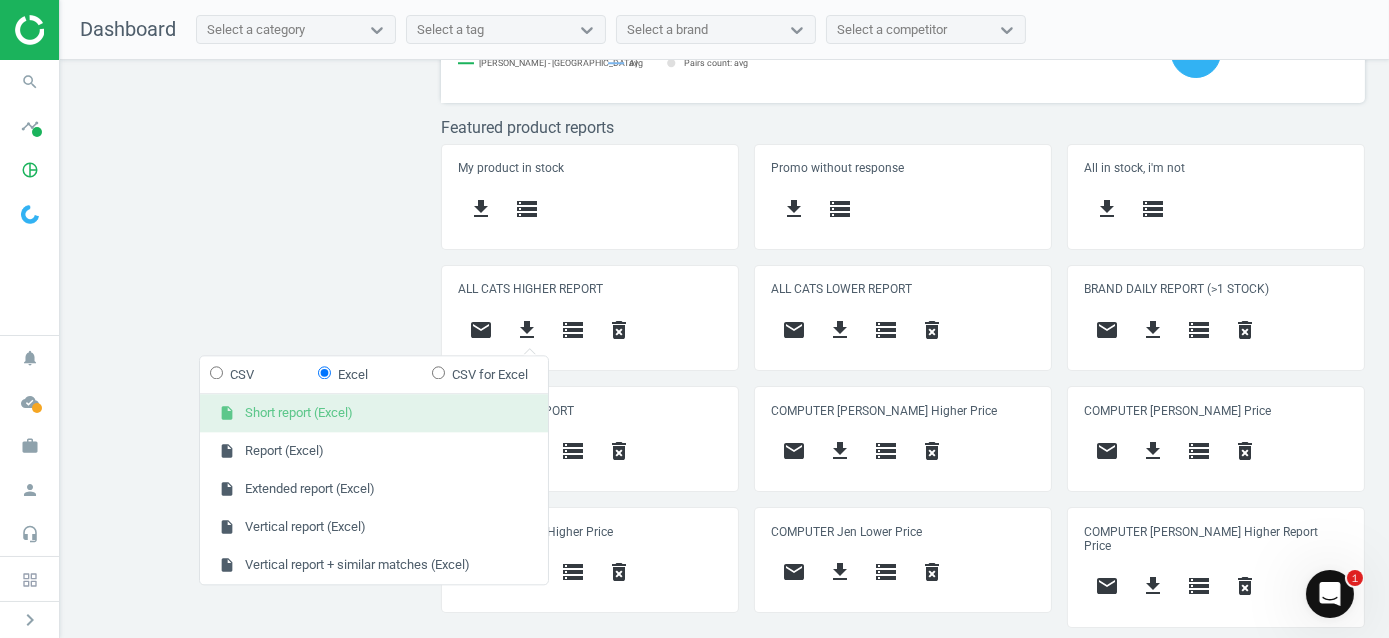 click on "insert_drive_file Short report (Excel)" at bounding box center (374, 414) 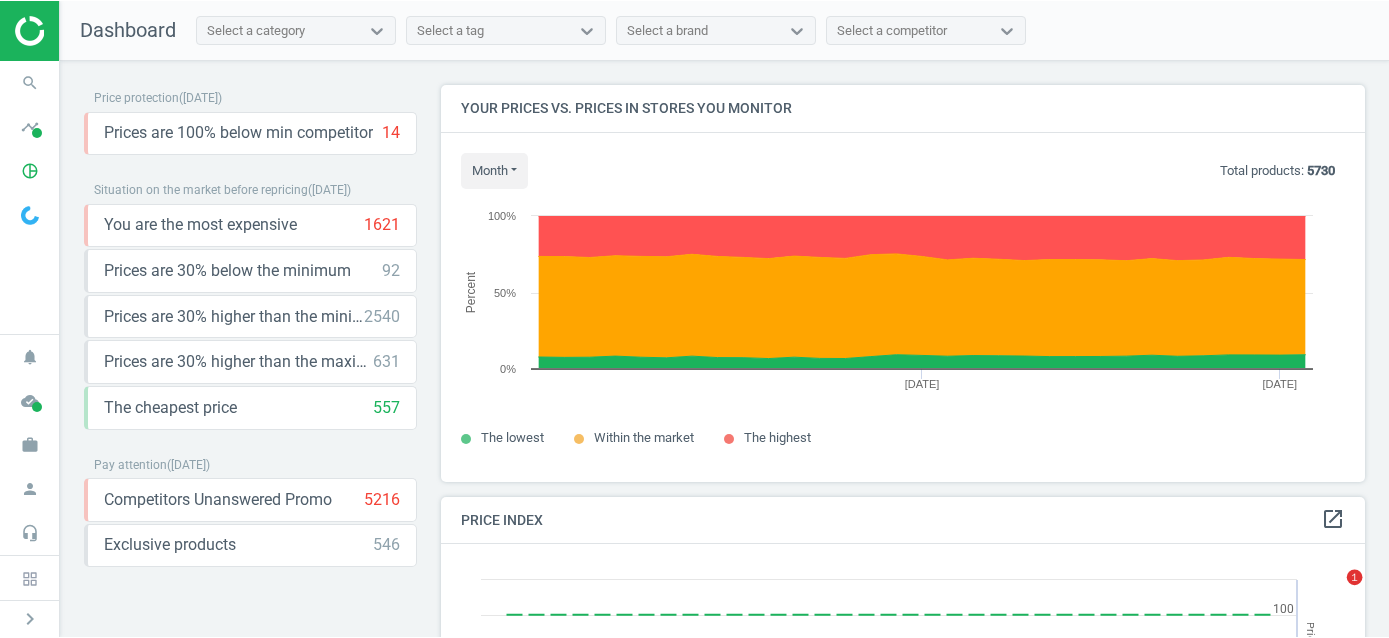scroll, scrollTop: 0, scrollLeft: 0, axis: both 